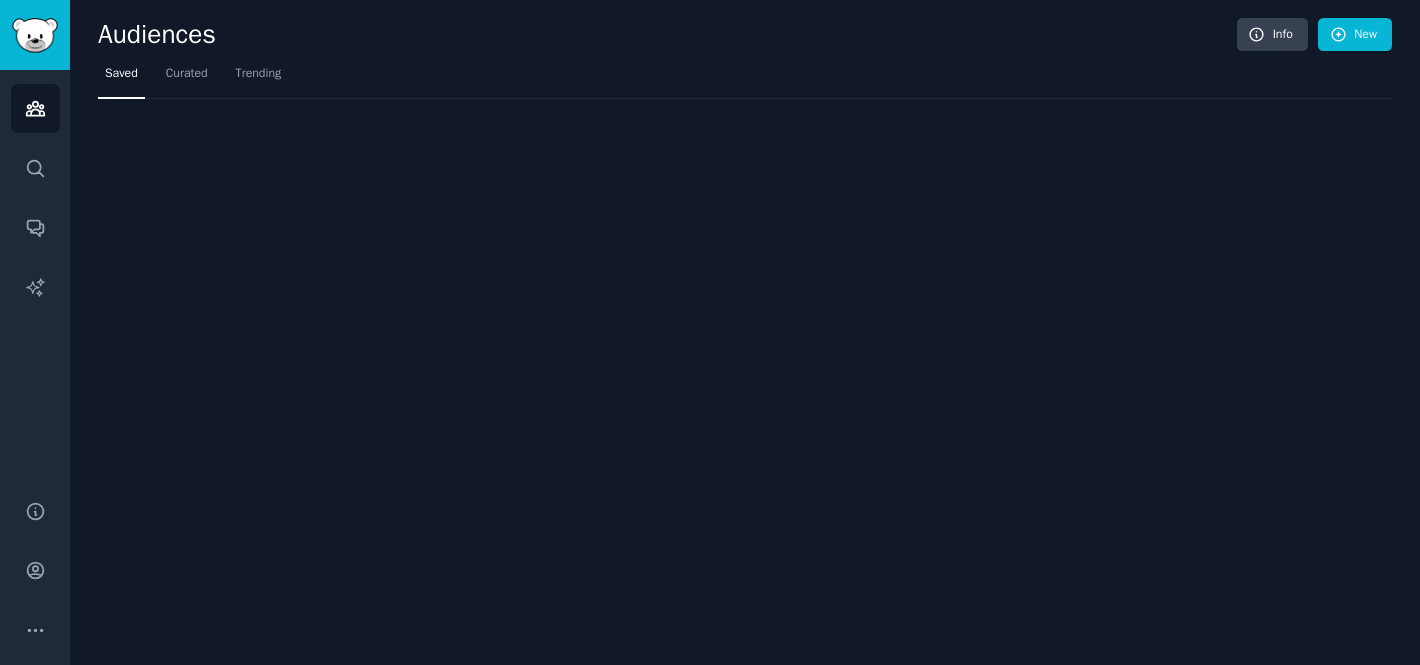 scroll, scrollTop: 0, scrollLeft: 0, axis: both 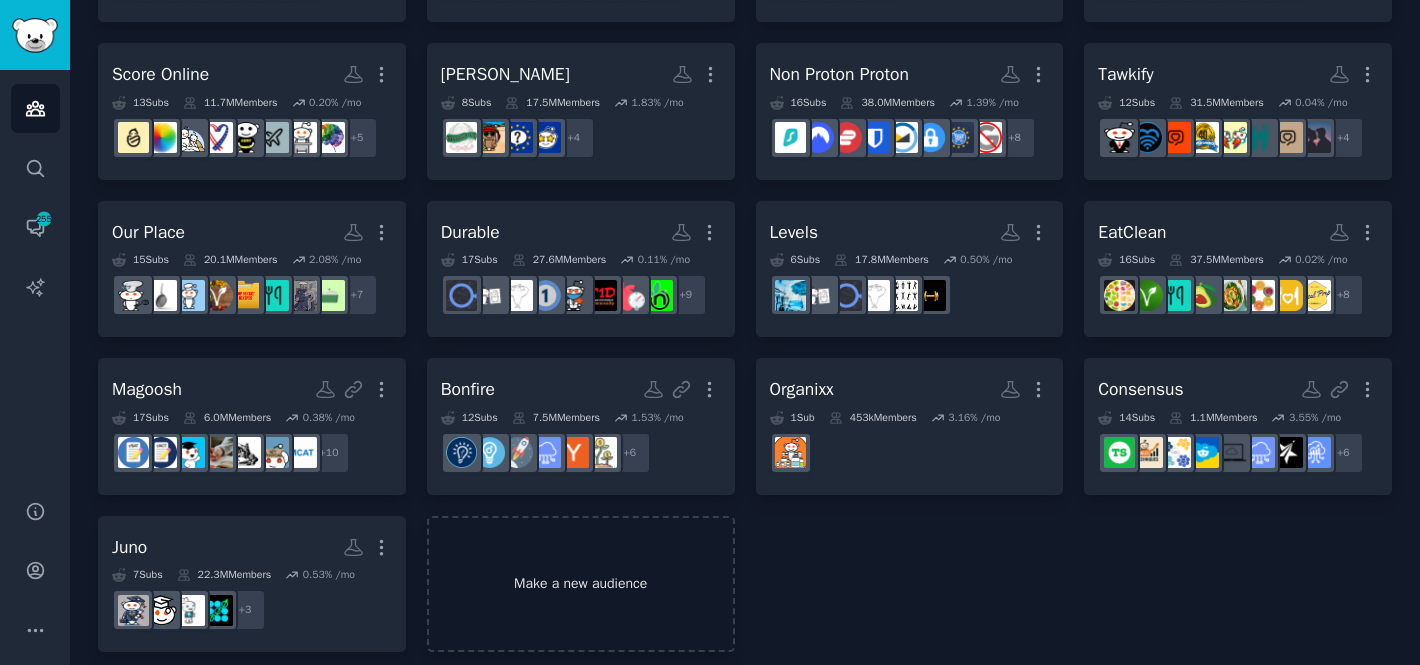 click on "Make a new audience" at bounding box center (581, 584) 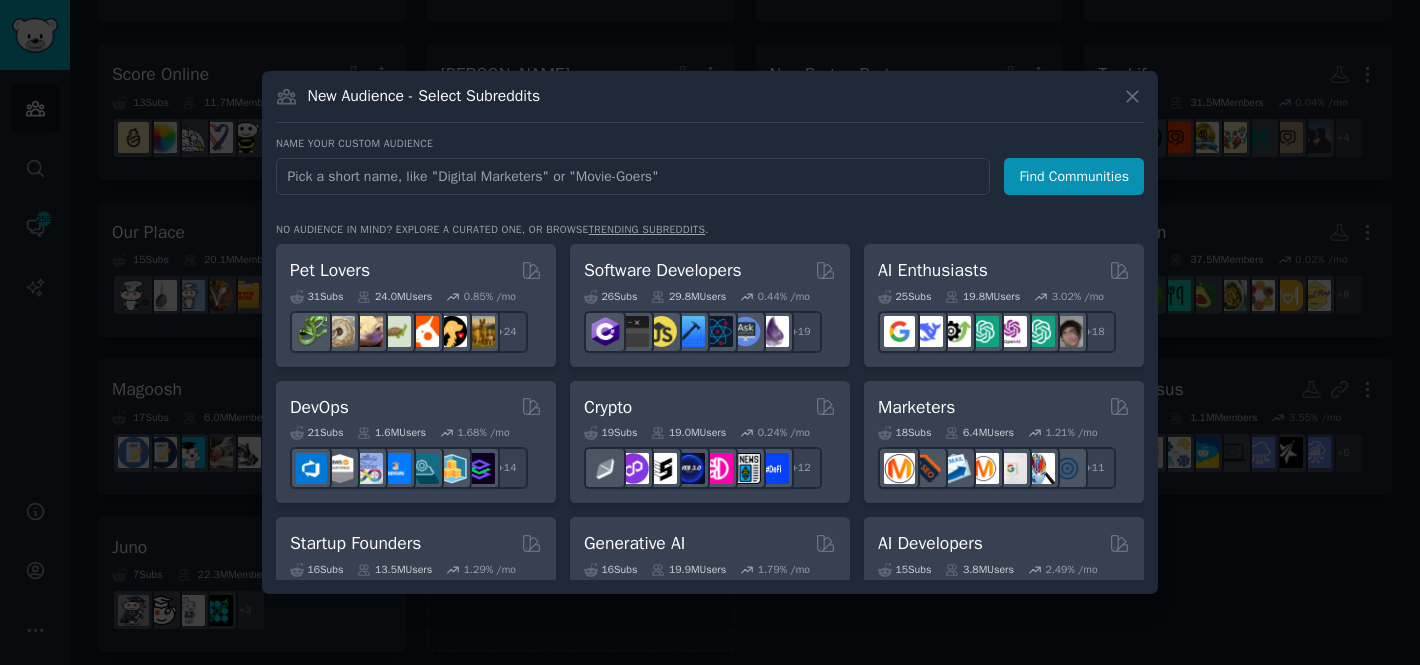 click at bounding box center (633, 176) 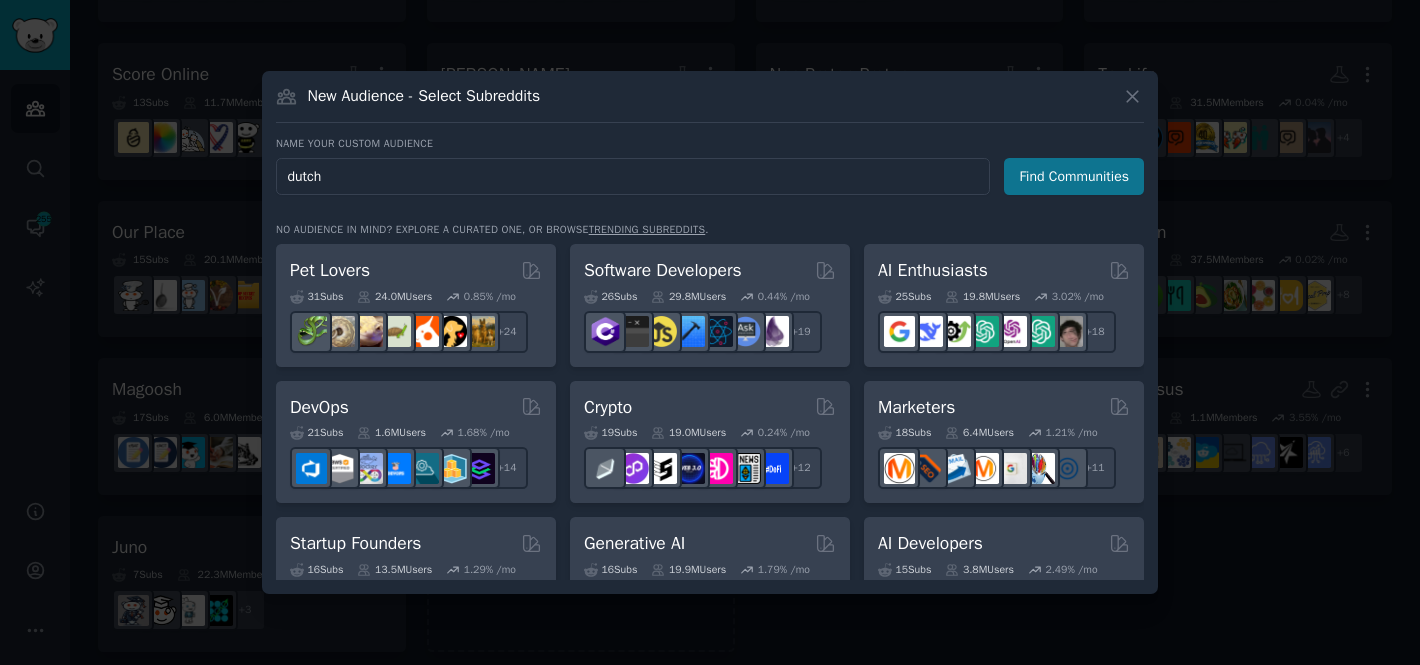 type on "dutch" 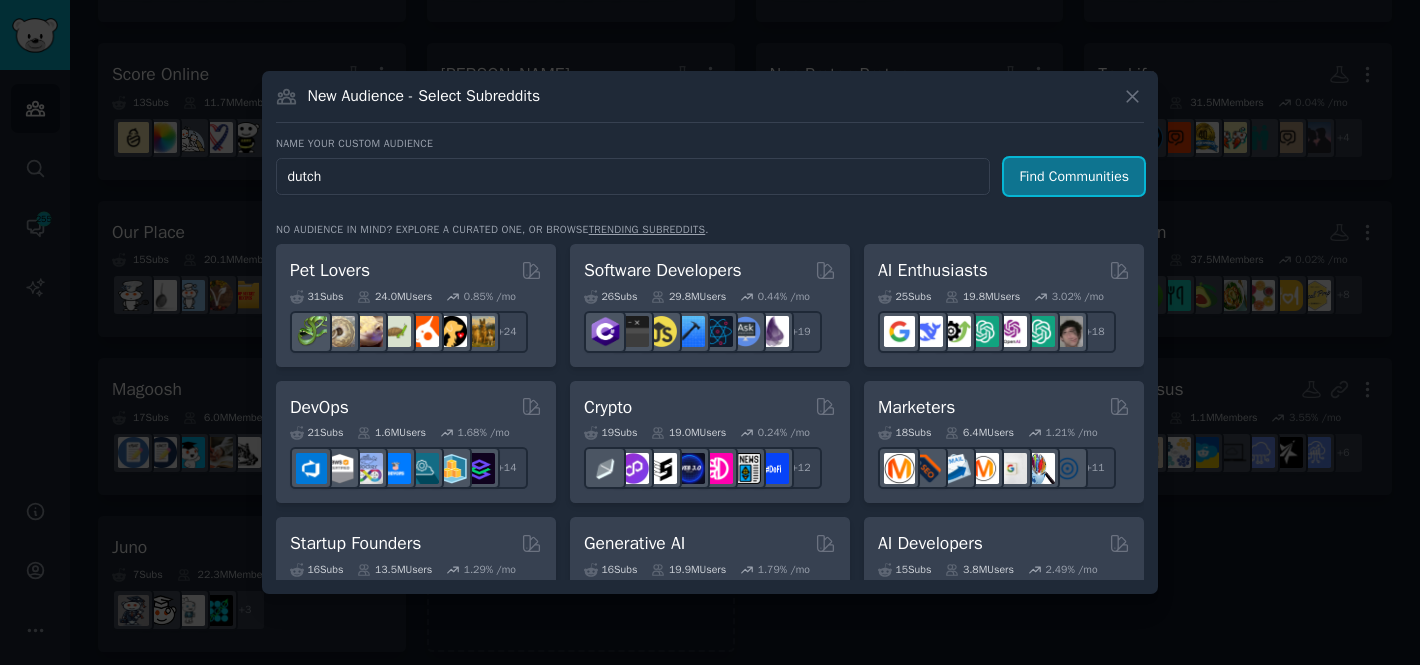 click on "Find Communities" at bounding box center [1074, 176] 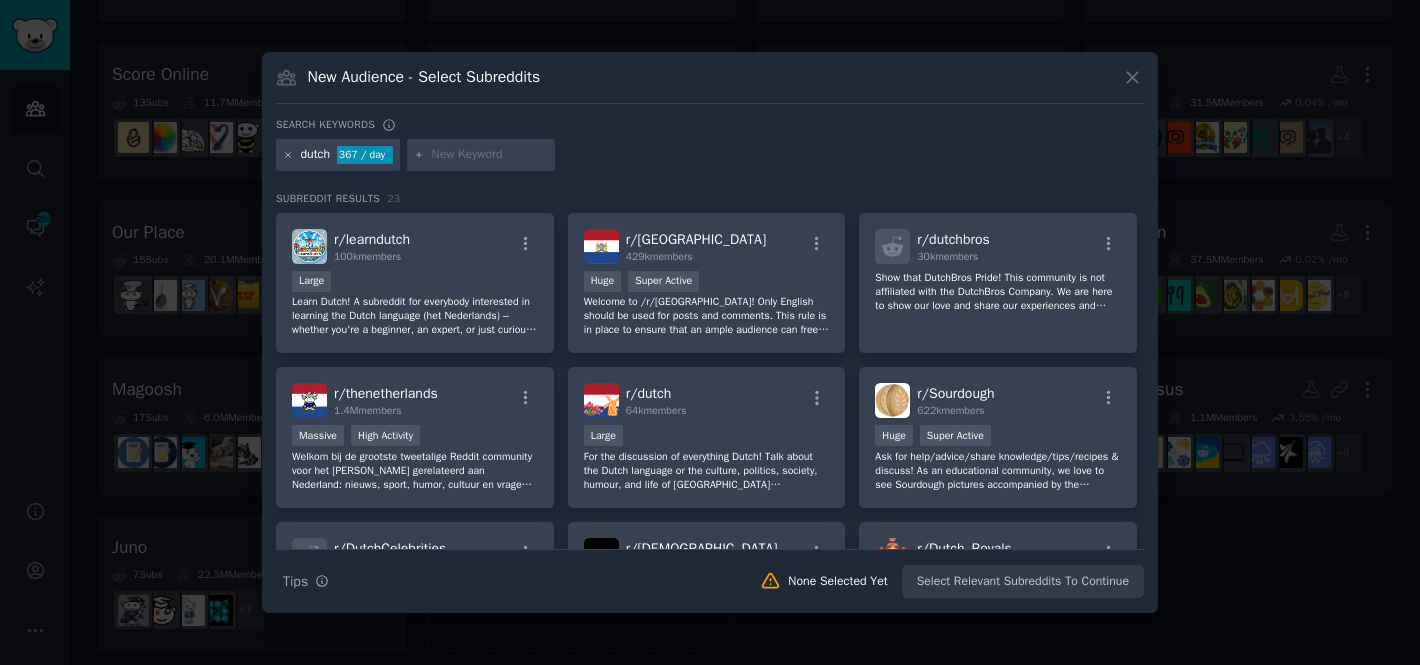 click 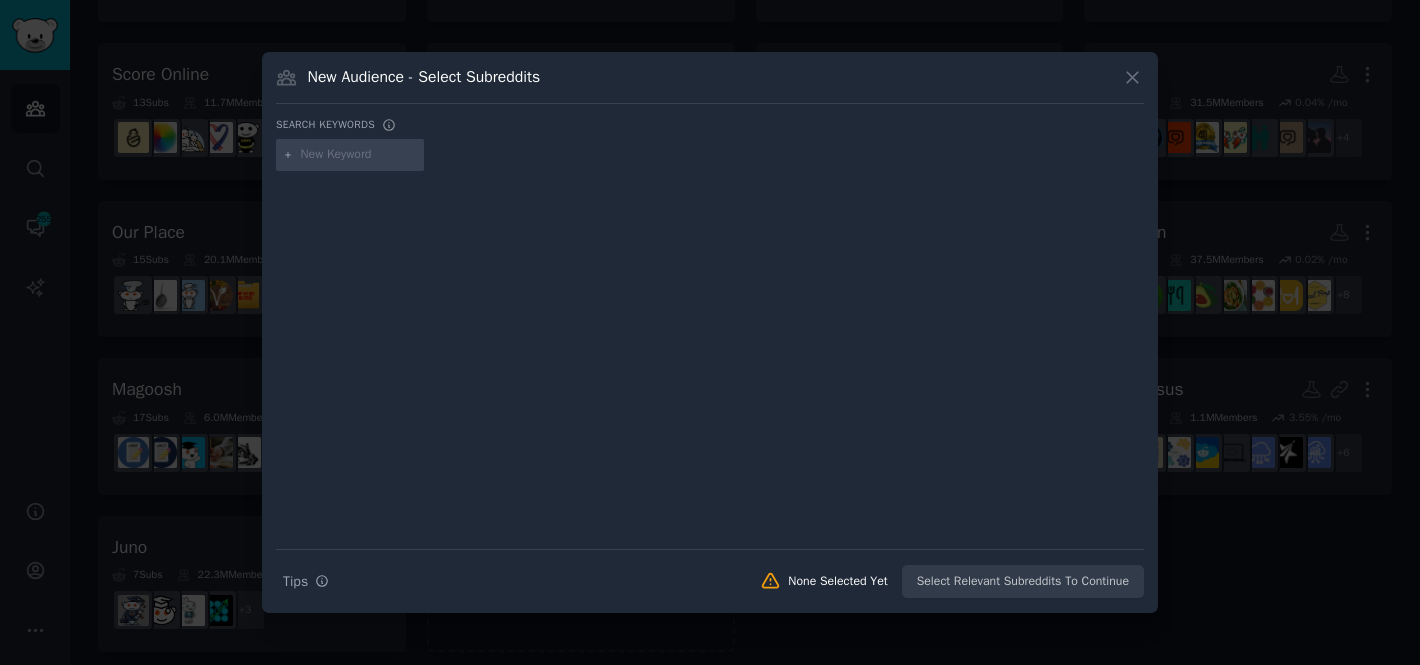 drag, startPoint x: 288, startPoint y: 155, endPoint x: 305, endPoint y: 155, distance: 17 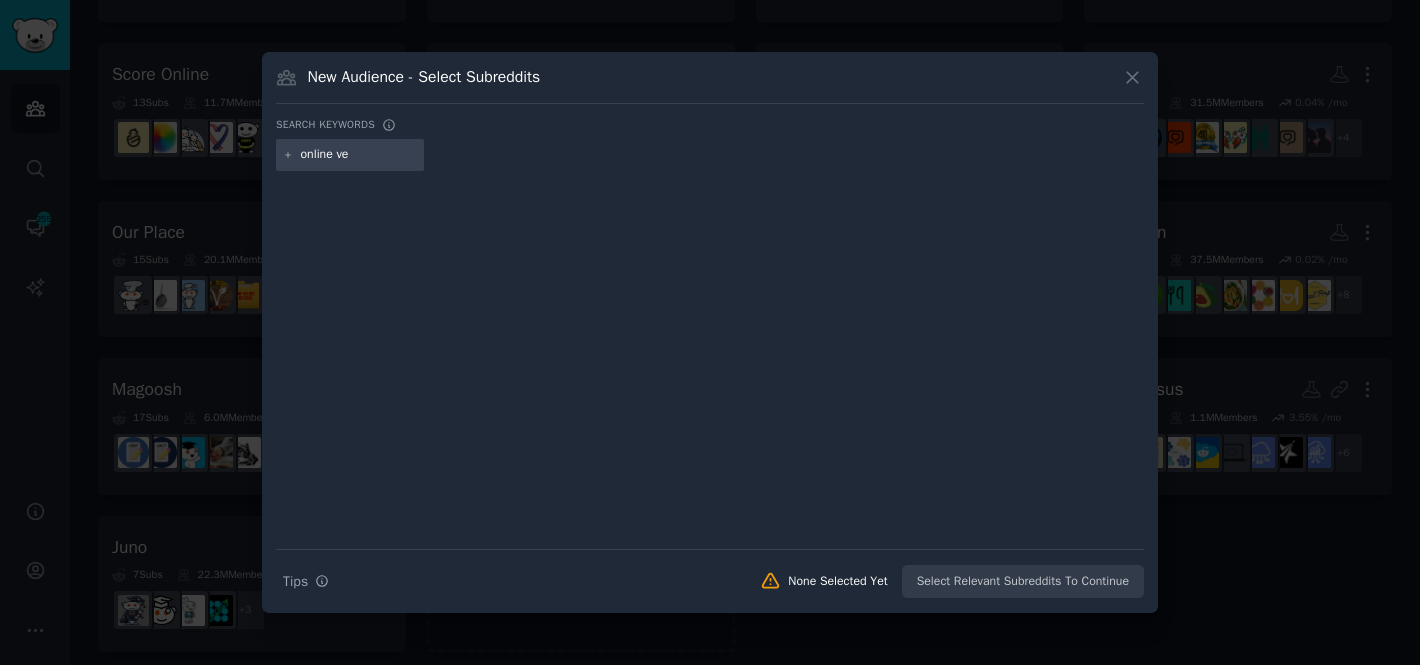 type on "online vet" 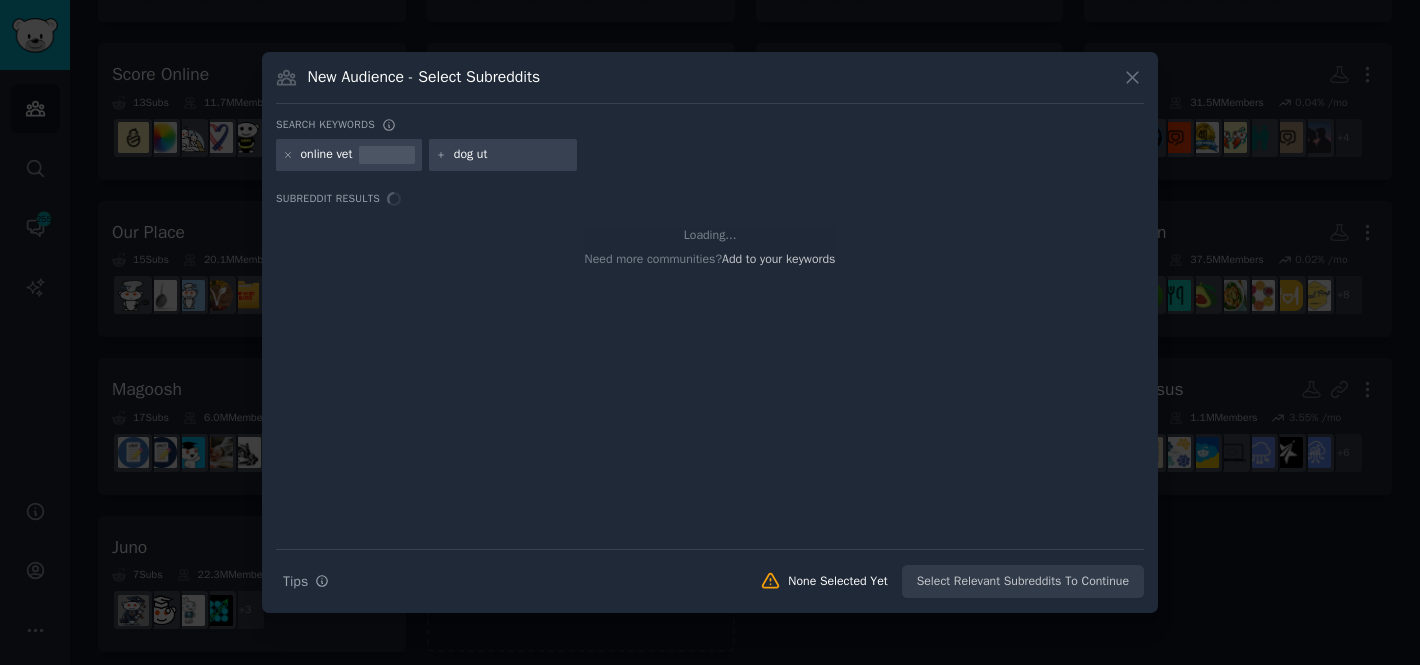 type on "dog uti" 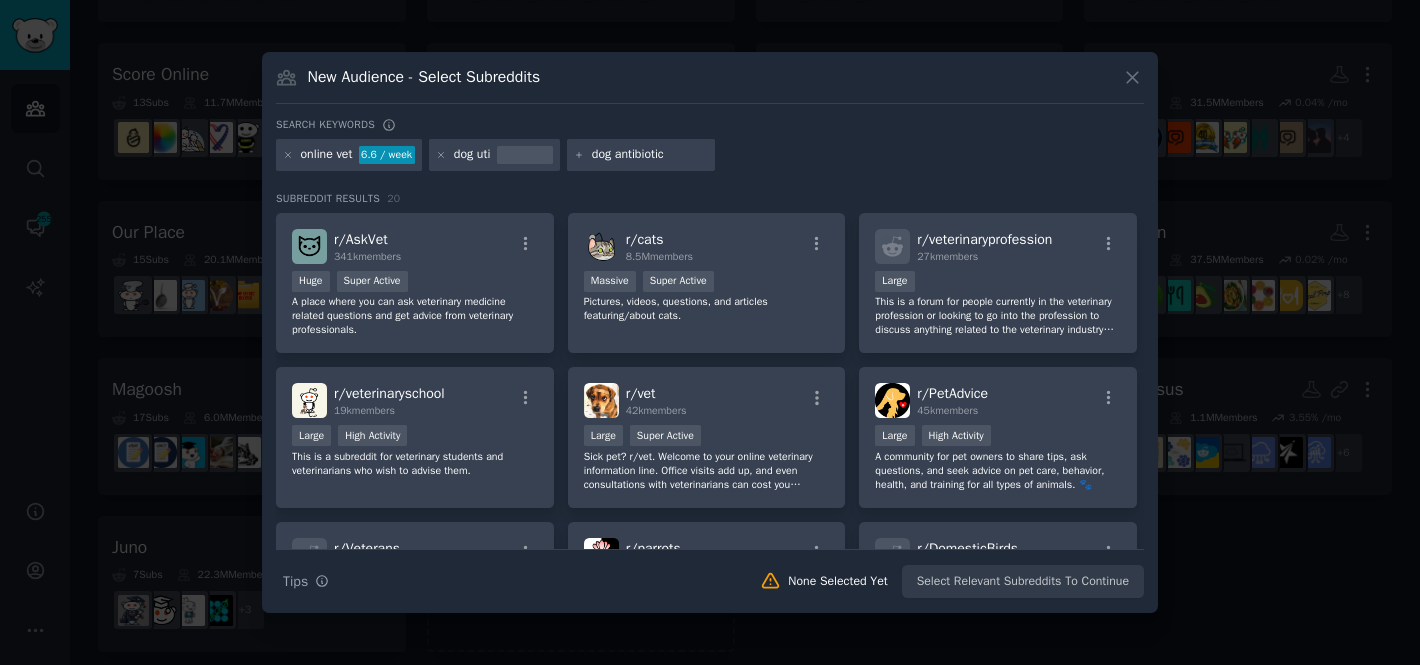 type on "dog antibiotics" 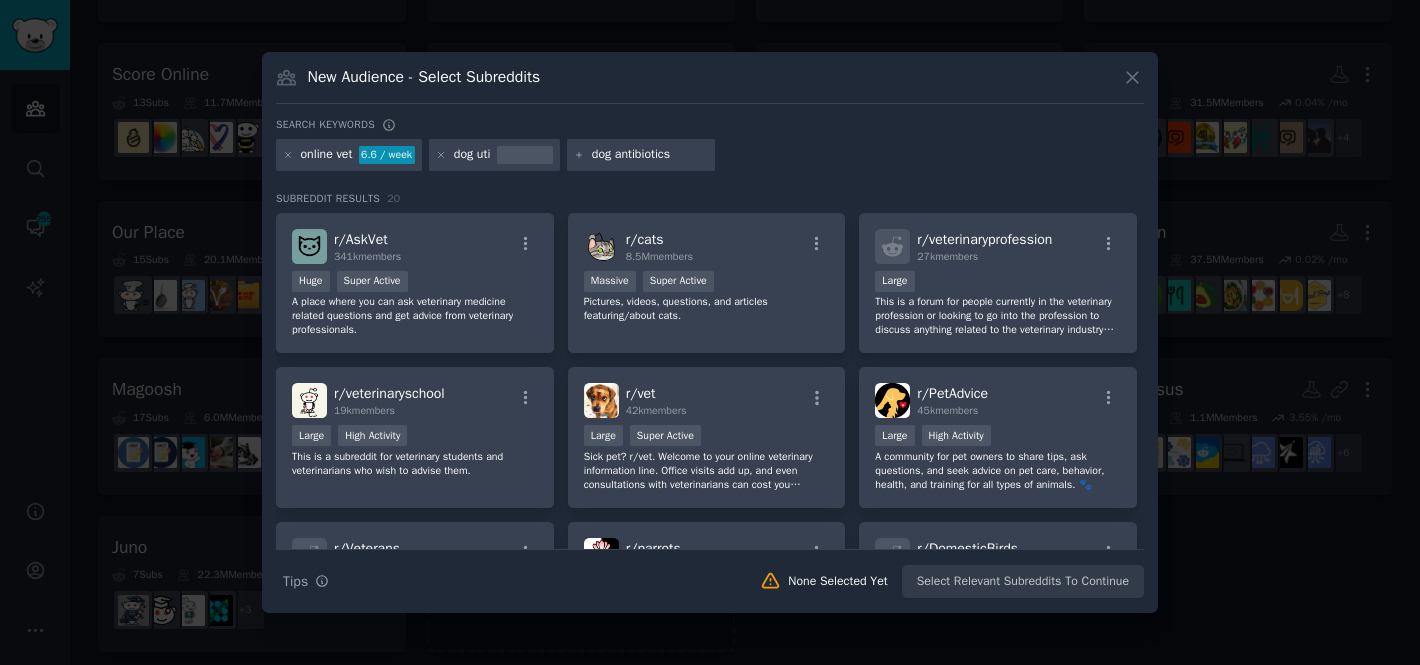 type 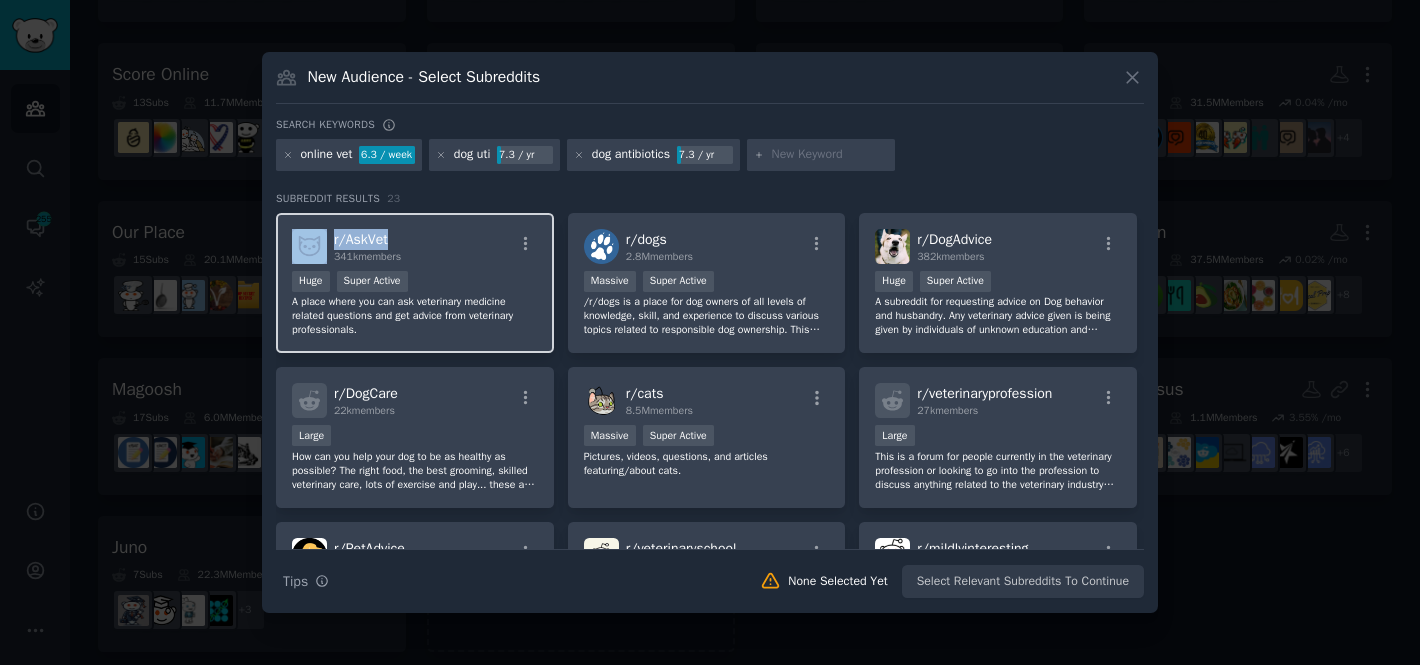 drag, startPoint x: 393, startPoint y: 238, endPoint x: 327, endPoint y: 238, distance: 66 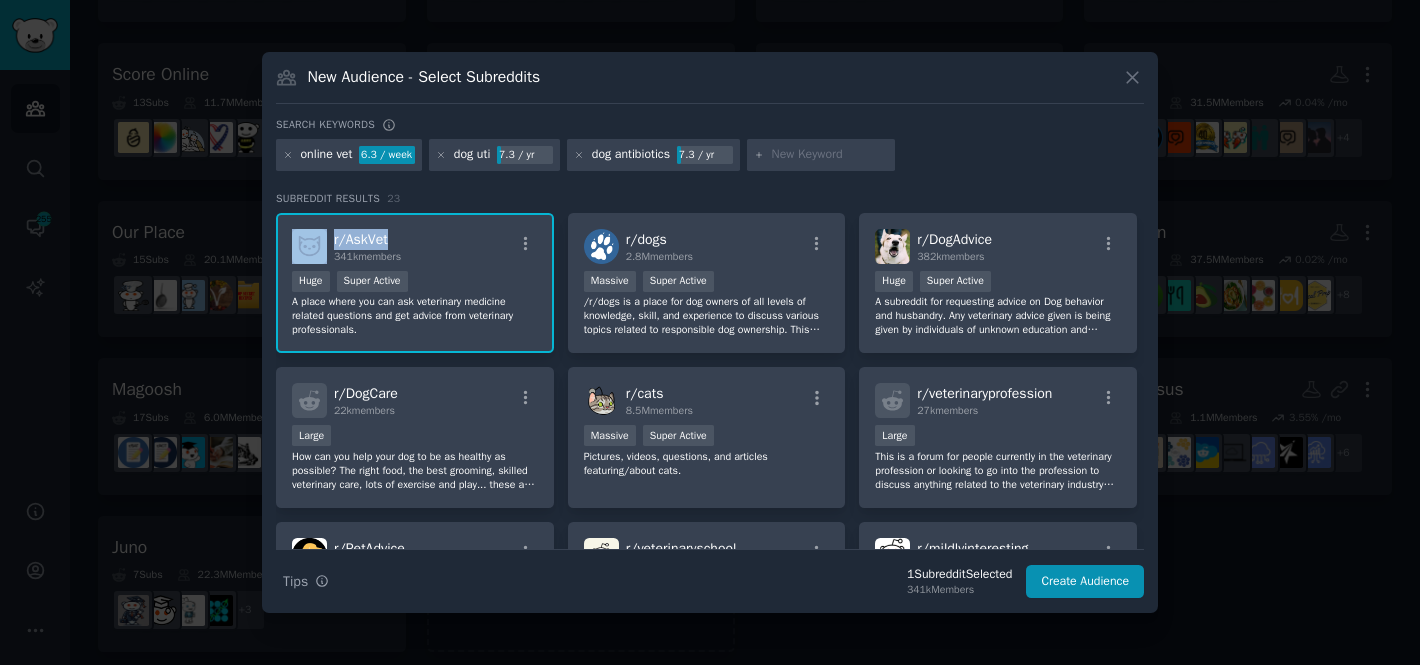 copy on "r/ AskVet" 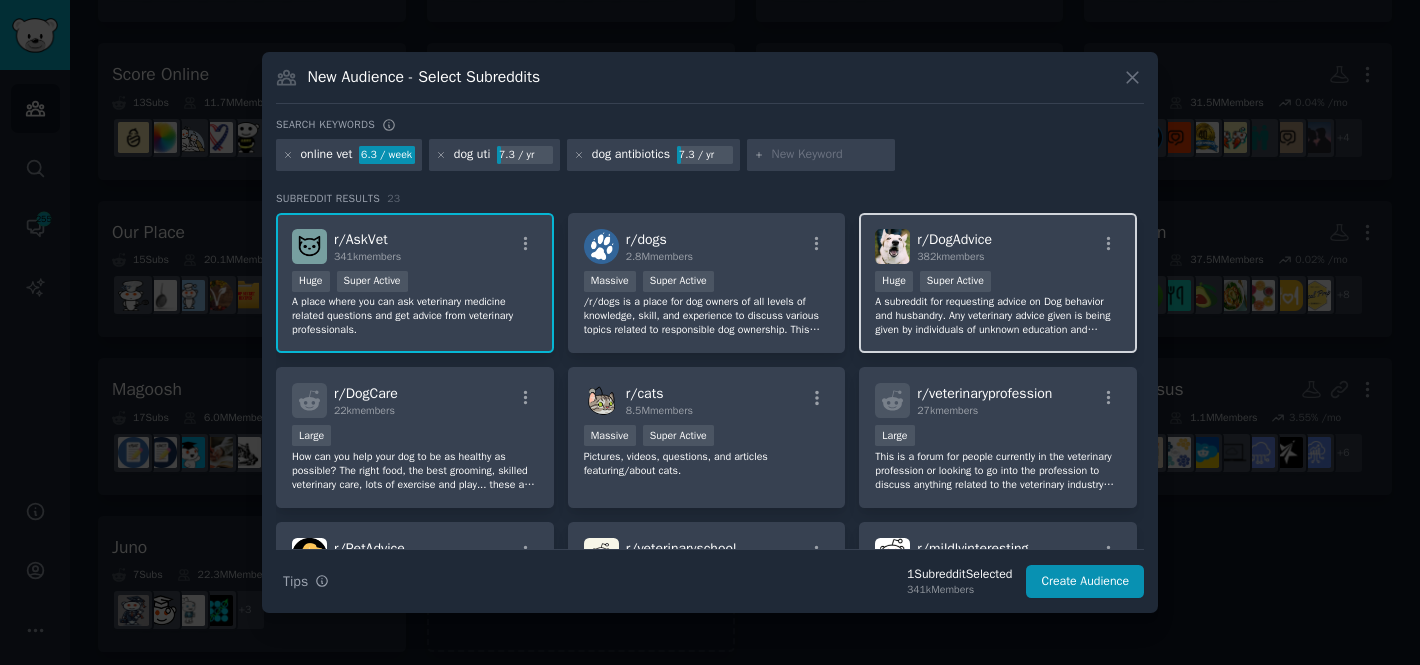 click on "r/ DogAdvice" at bounding box center [954, 239] 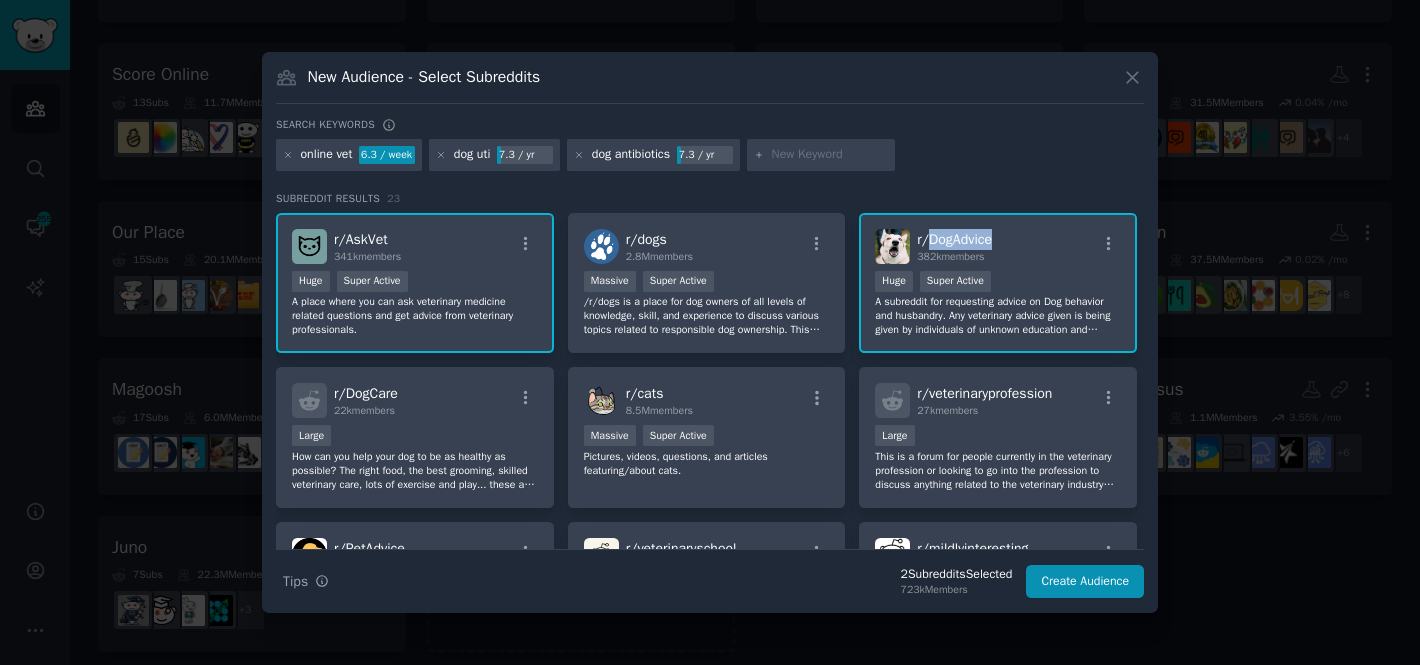 click on "r/ DogAdvice" at bounding box center (954, 239) 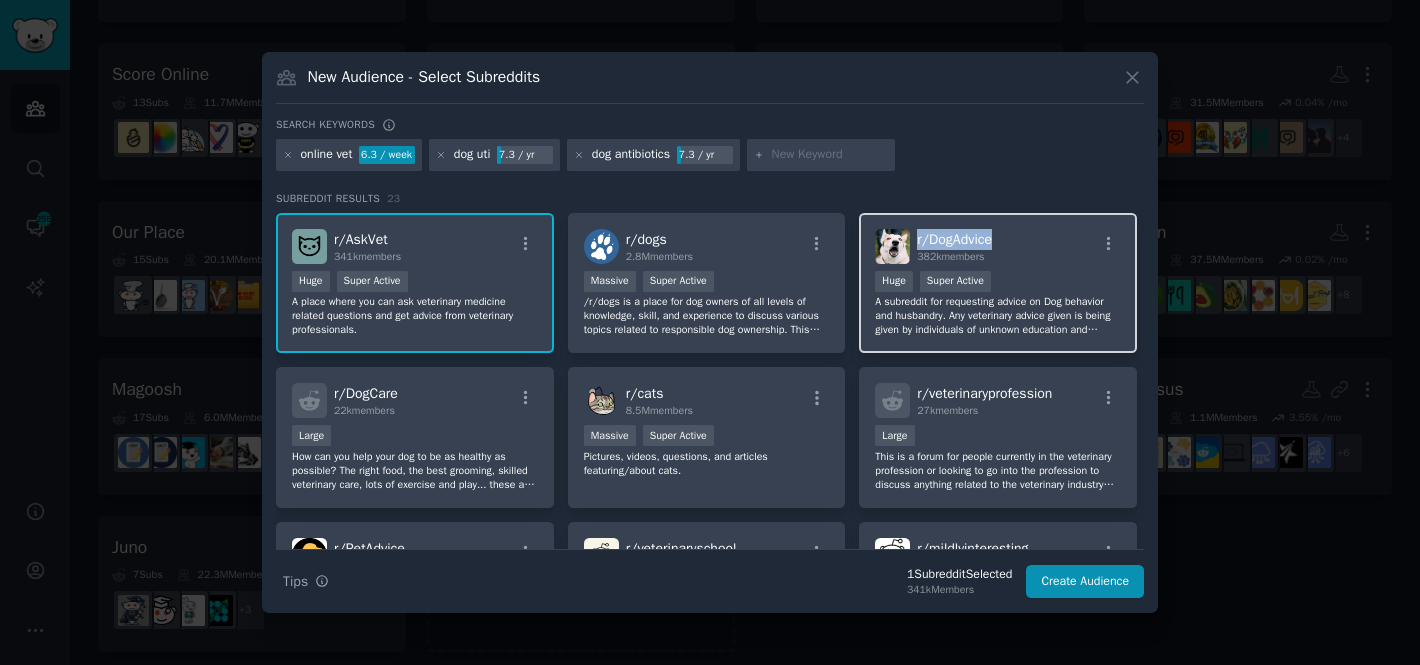click on "r/ DogAdvice" at bounding box center [954, 239] 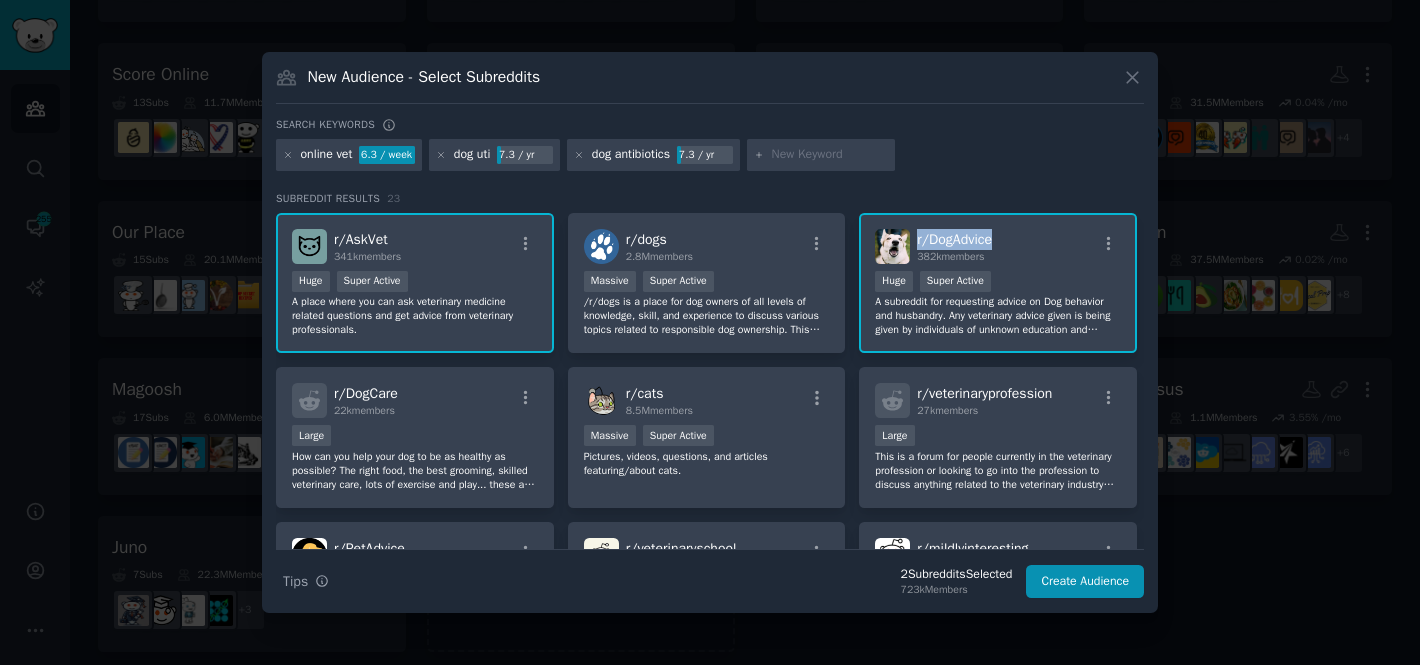 copy on "r/ DogAdvice" 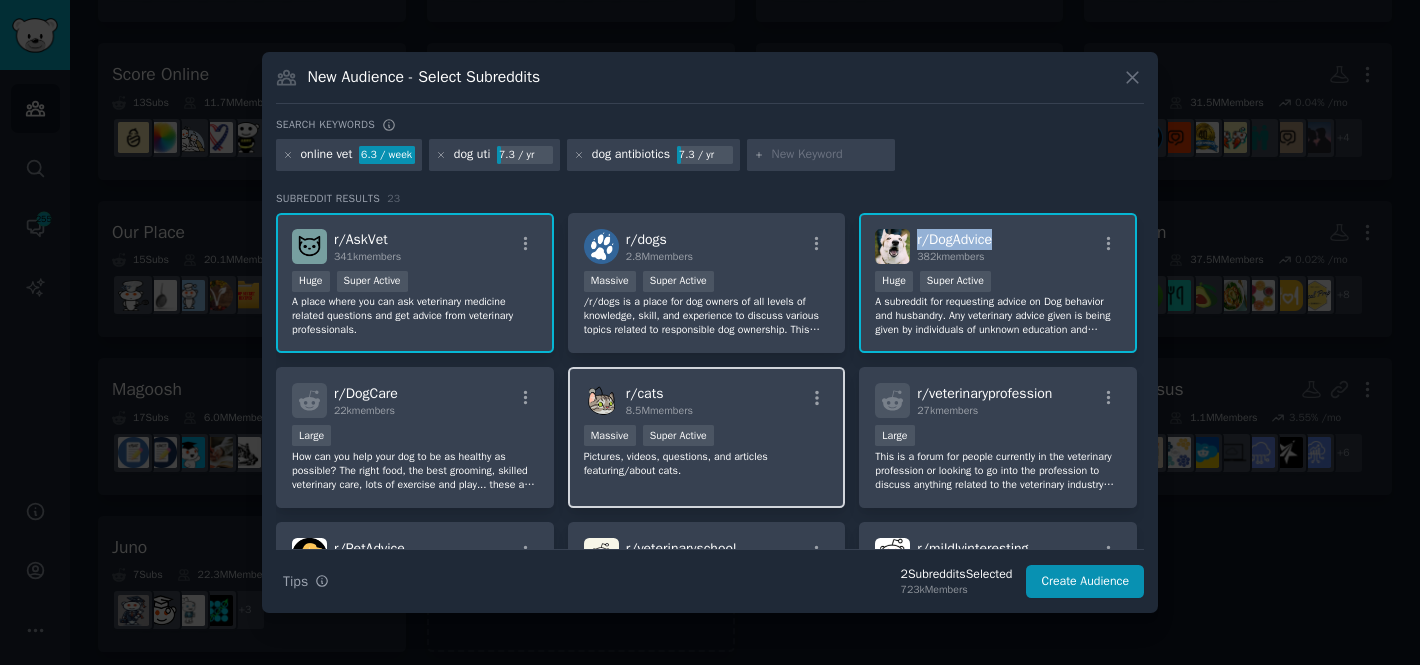 scroll, scrollTop: 55, scrollLeft: 0, axis: vertical 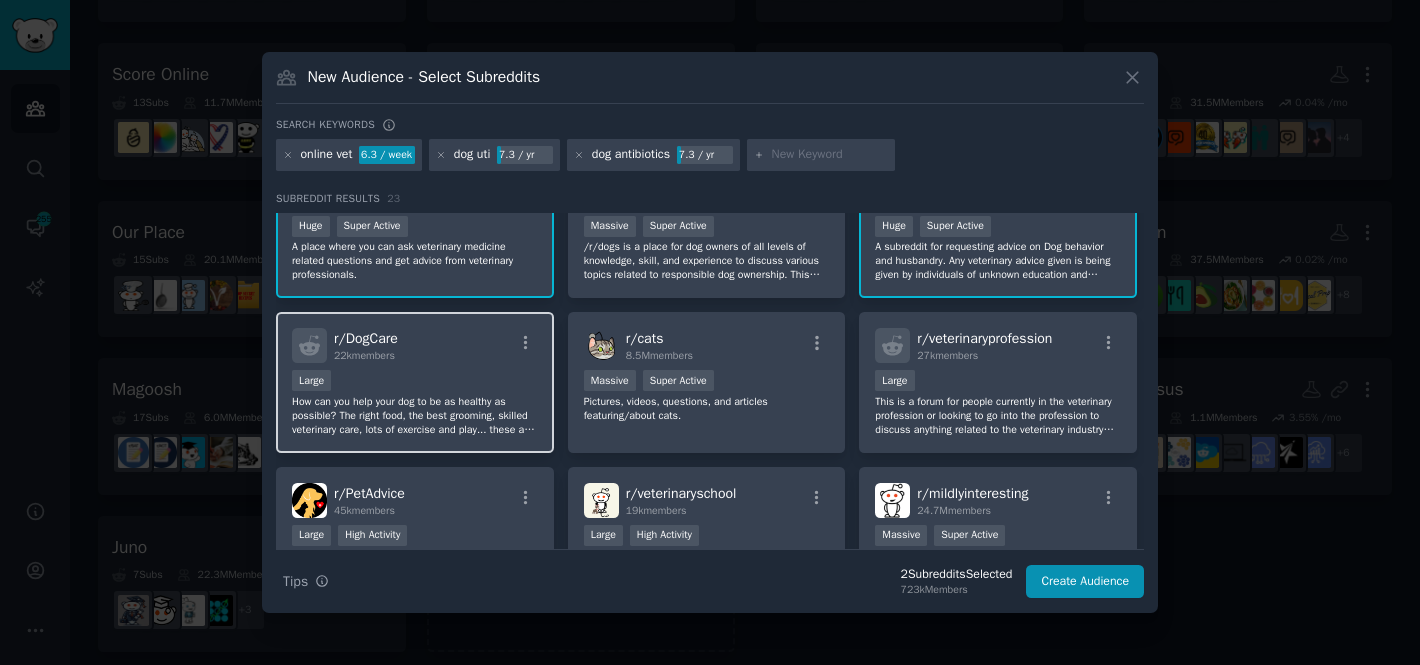 click on "r/ DogCare" at bounding box center (366, 338) 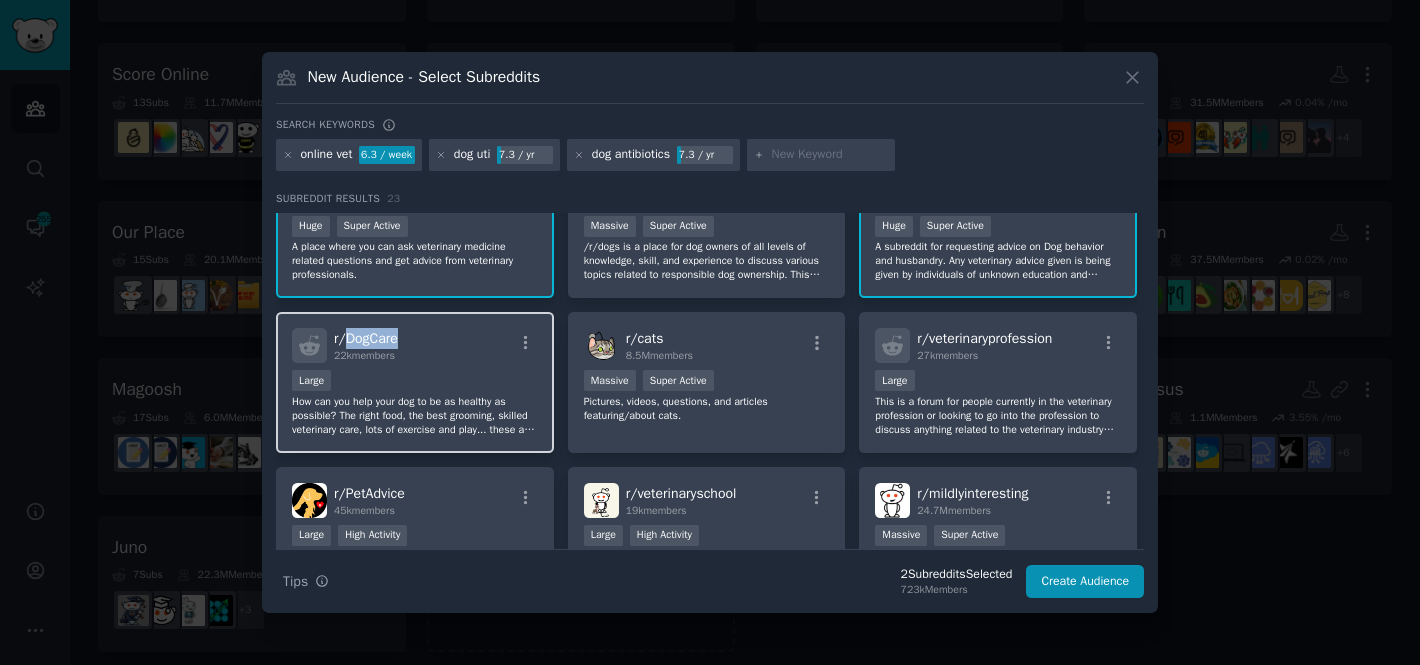 click on "r/ DogCare" at bounding box center (366, 338) 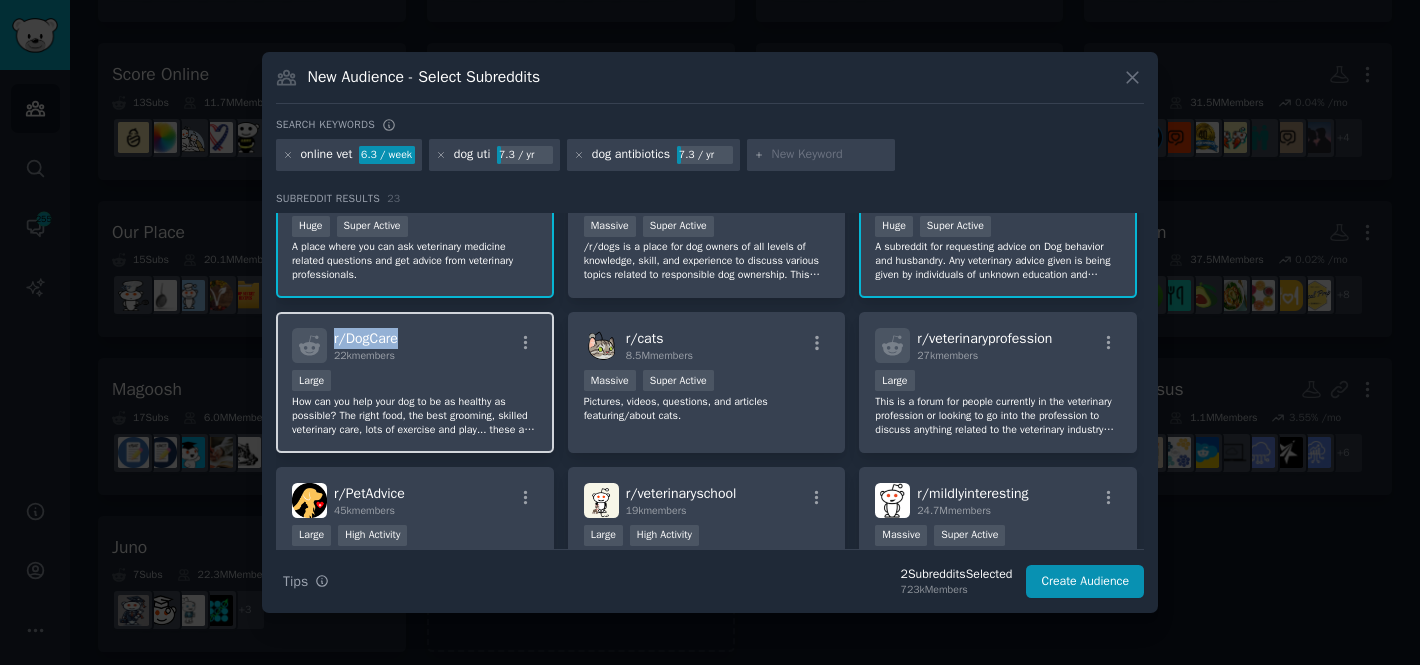 click on "r/ DogCare" at bounding box center (366, 338) 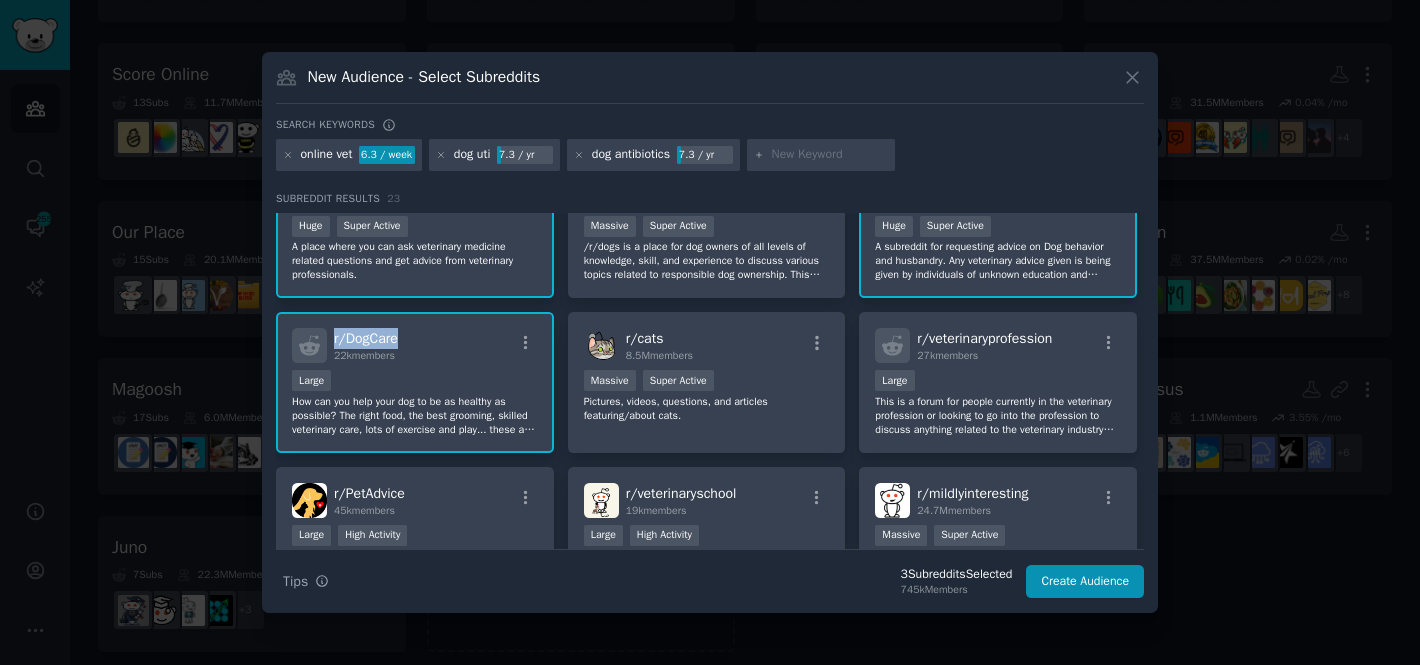 copy on "r/ DogCare" 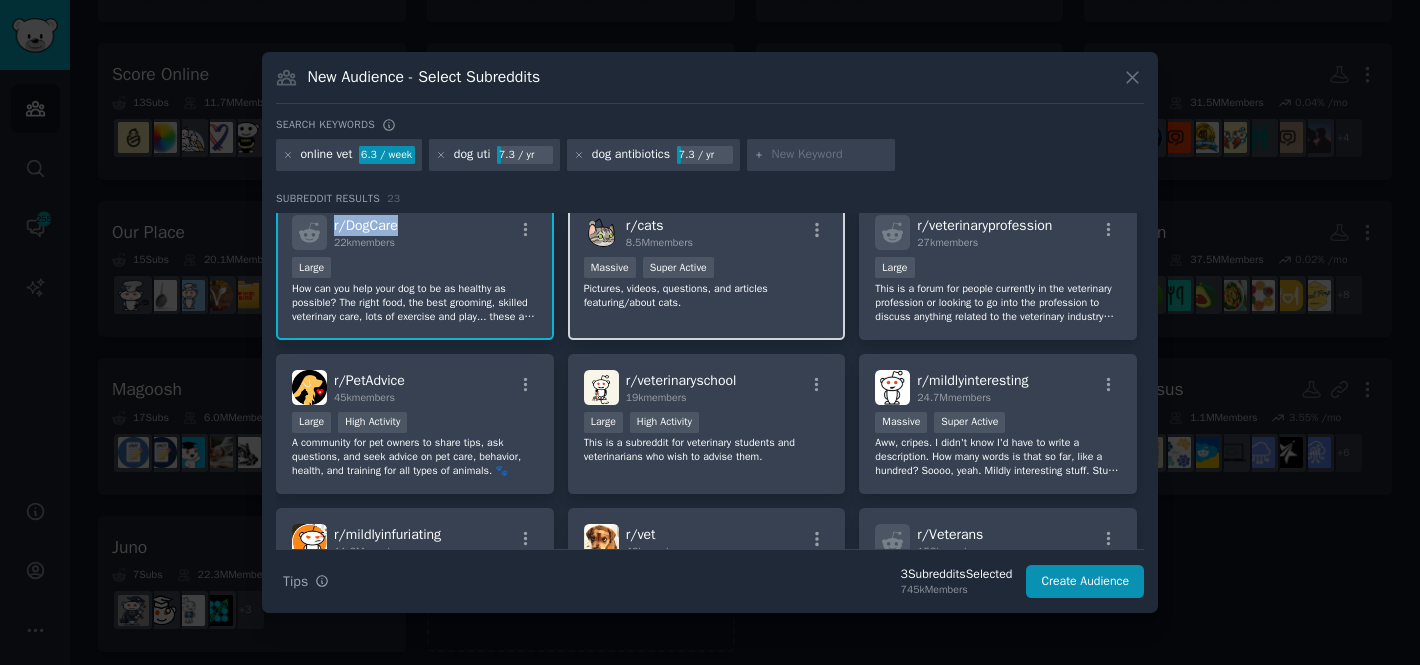scroll, scrollTop: 169, scrollLeft: 0, axis: vertical 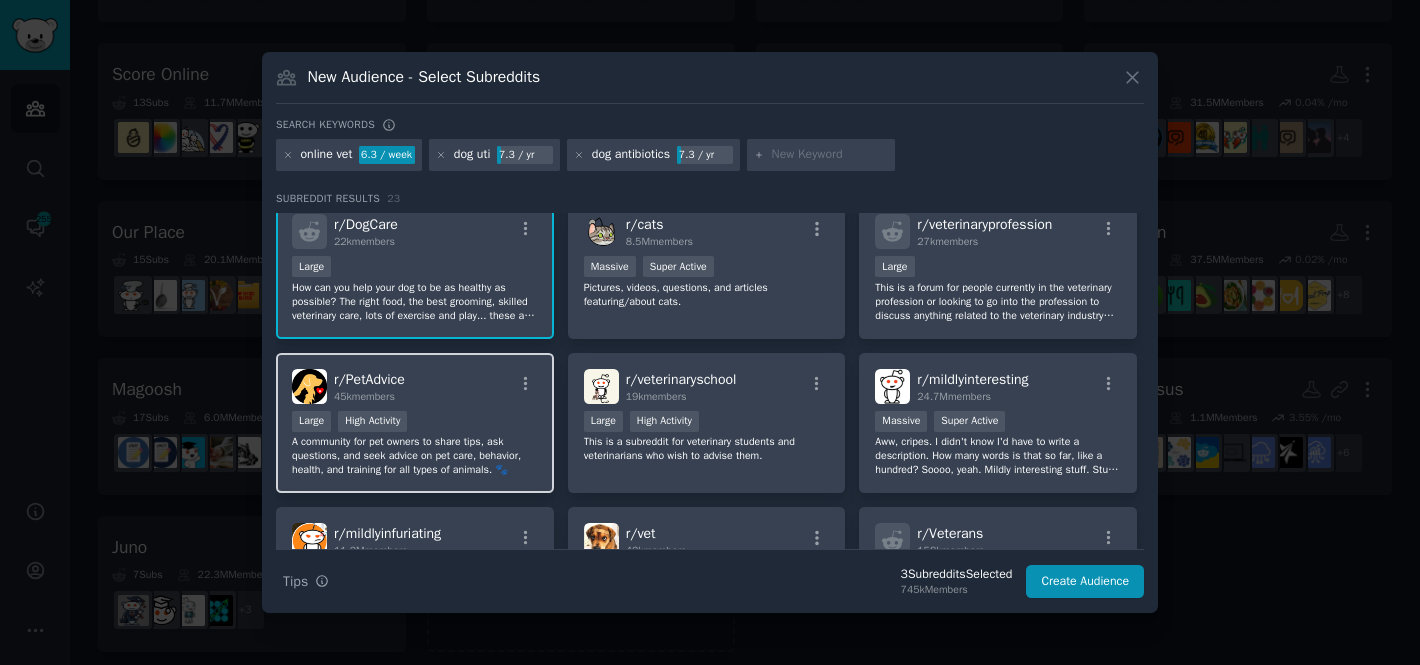 click on "r/ PetAdvice" at bounding box center [369, 379] 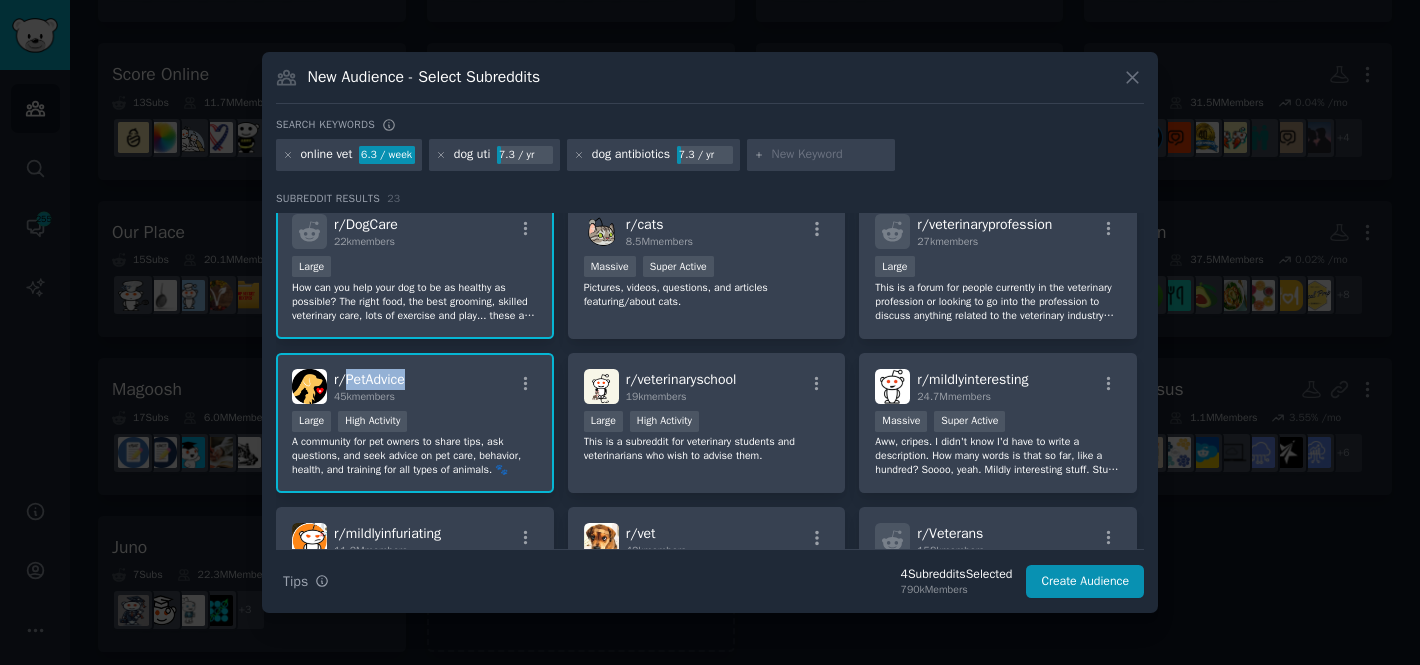 click on "r/ PetAdvice" at bounding box center (369, 379) 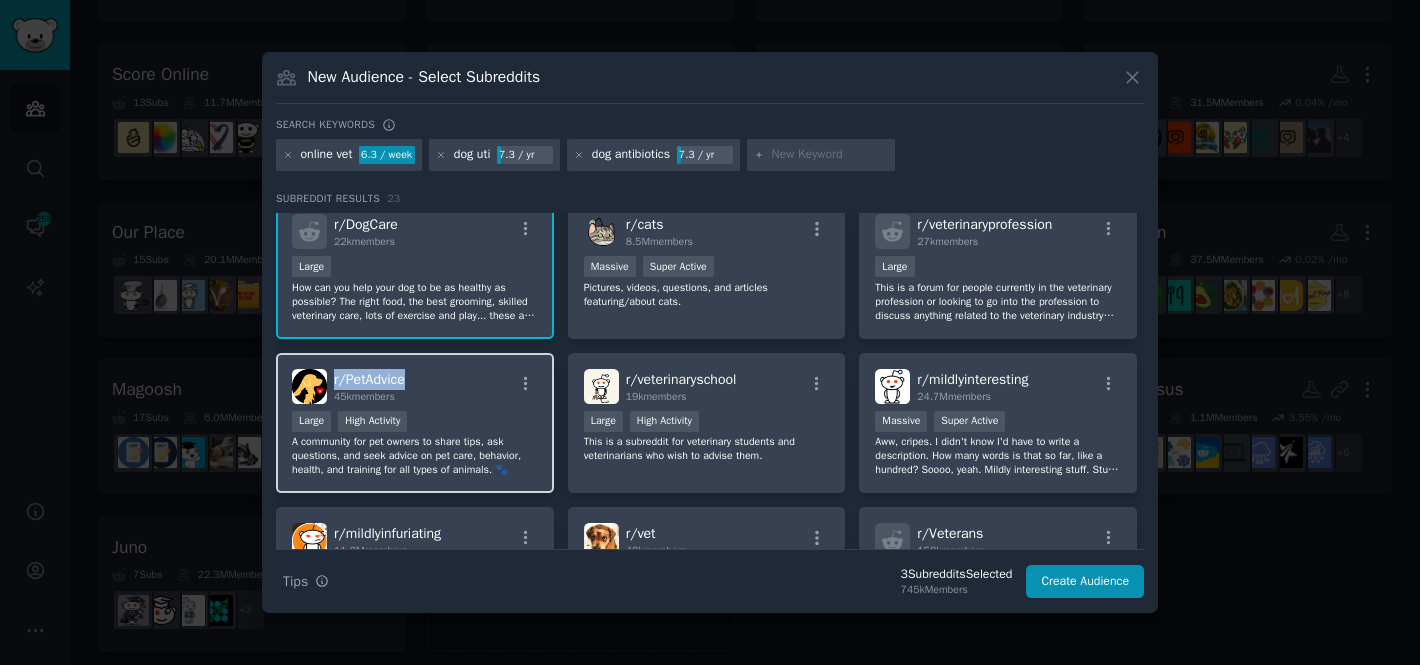 click on "r/ PetAdvice" at bounding box center (369, 379) 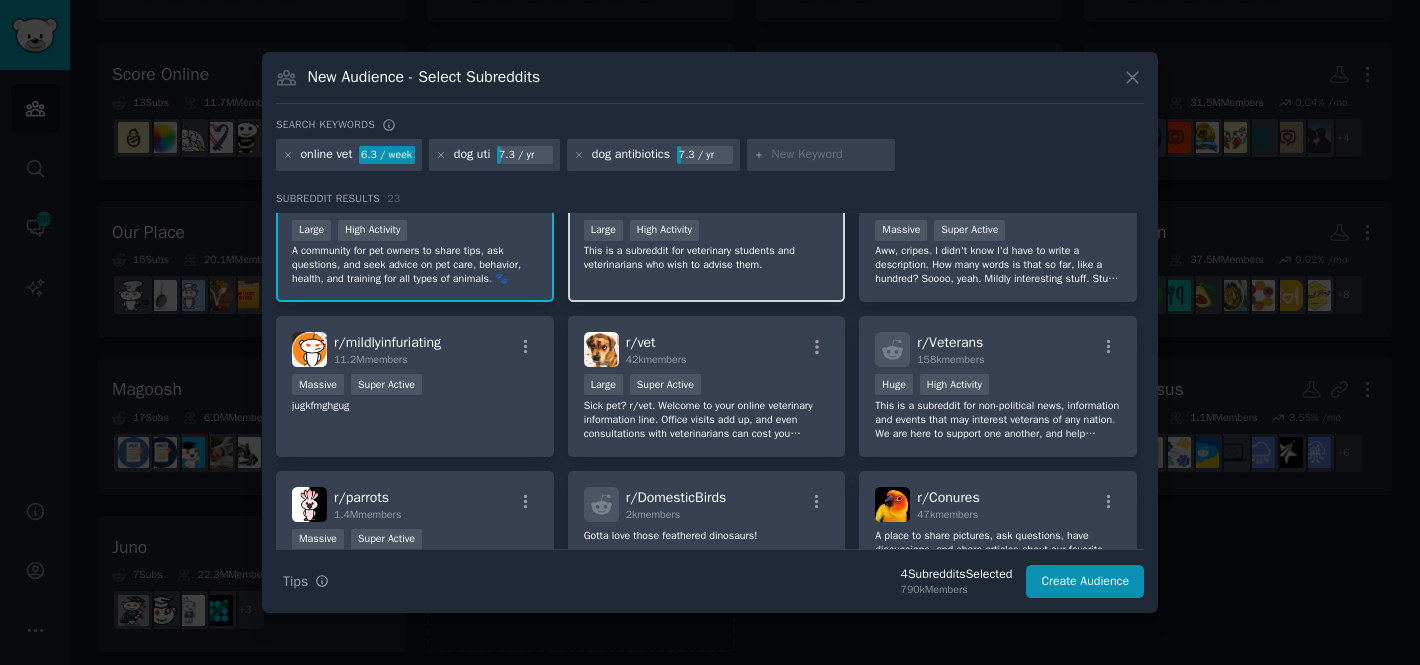 scroll, scrollTop: 365, scrollLeft: 0, axis: vertical 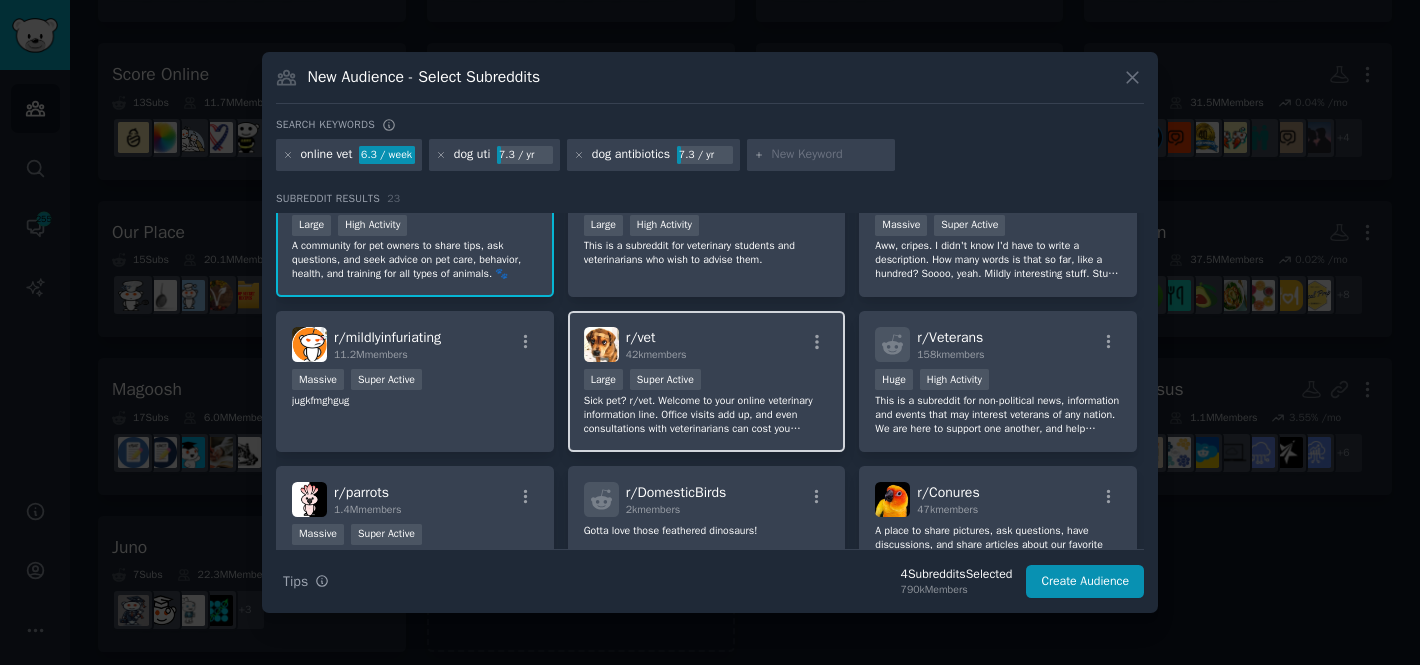 click on "r/ vet" at bounding box center (641, 337) 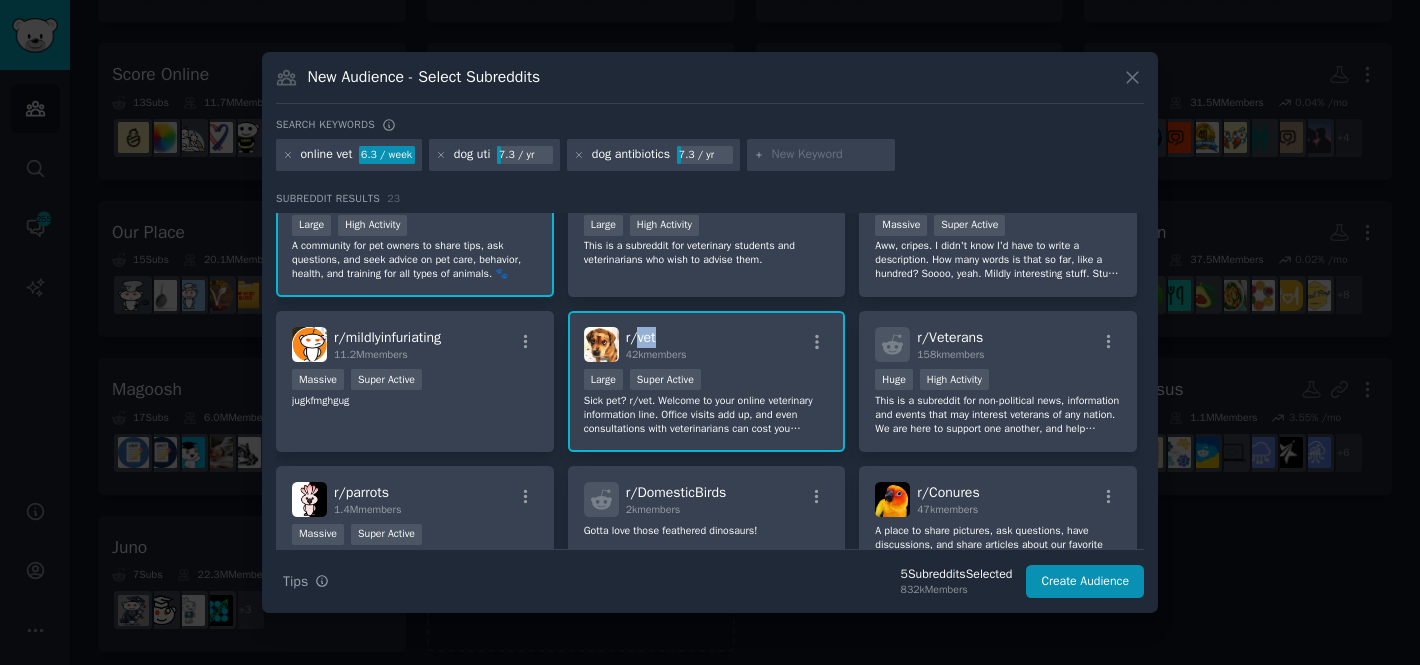 click on "r/ vet" at bounding box center [641, 337] 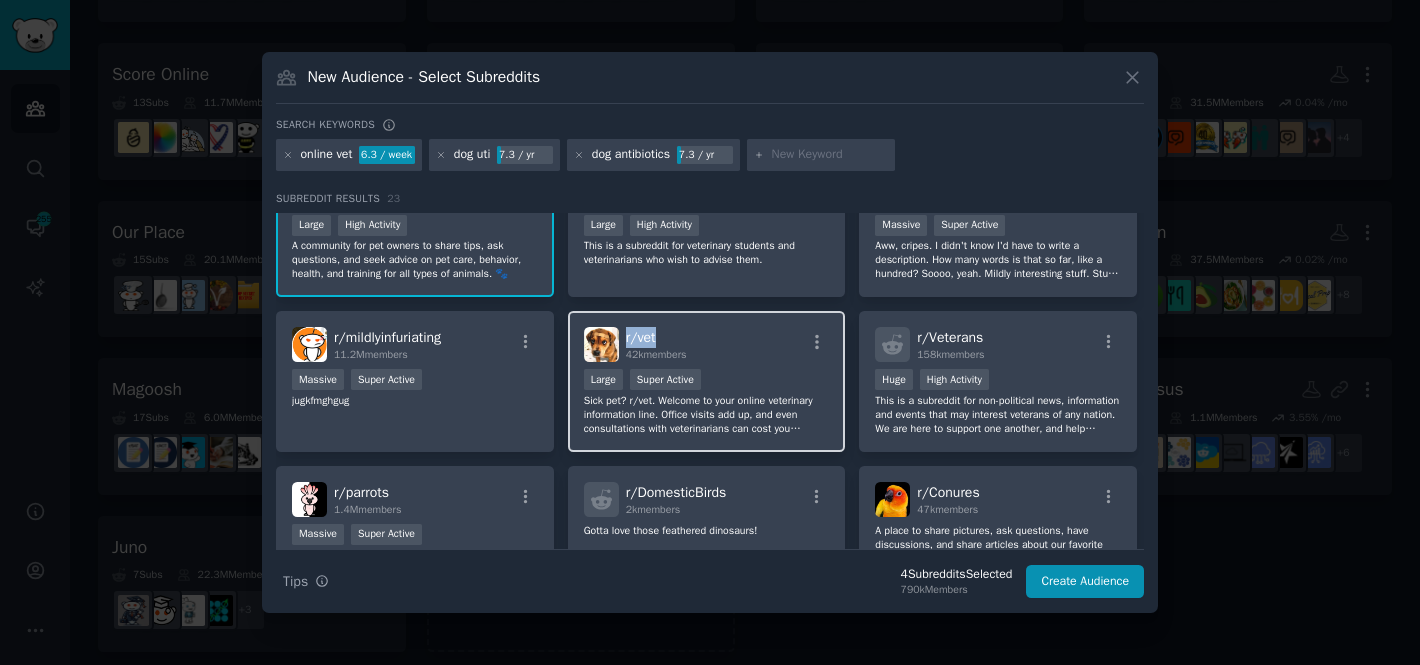 click on "r/ vet" at bounding box center (641, 337) 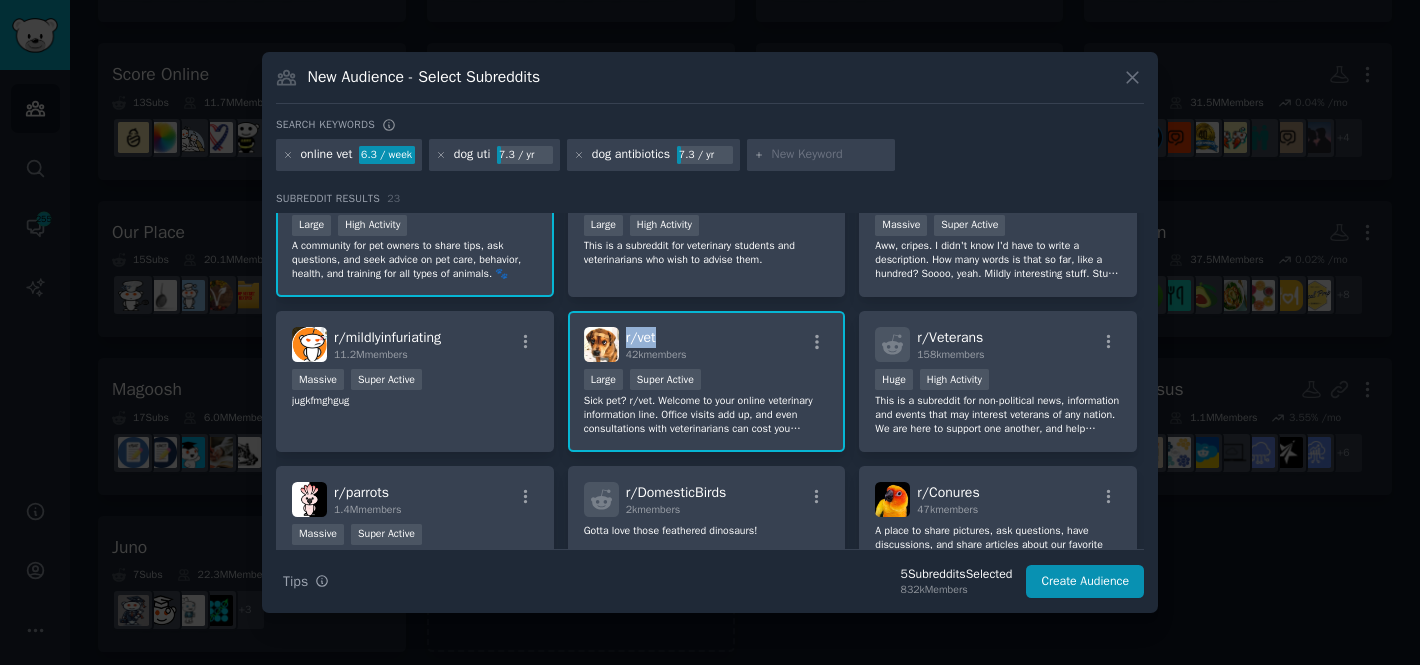 copy on "r/ vet" 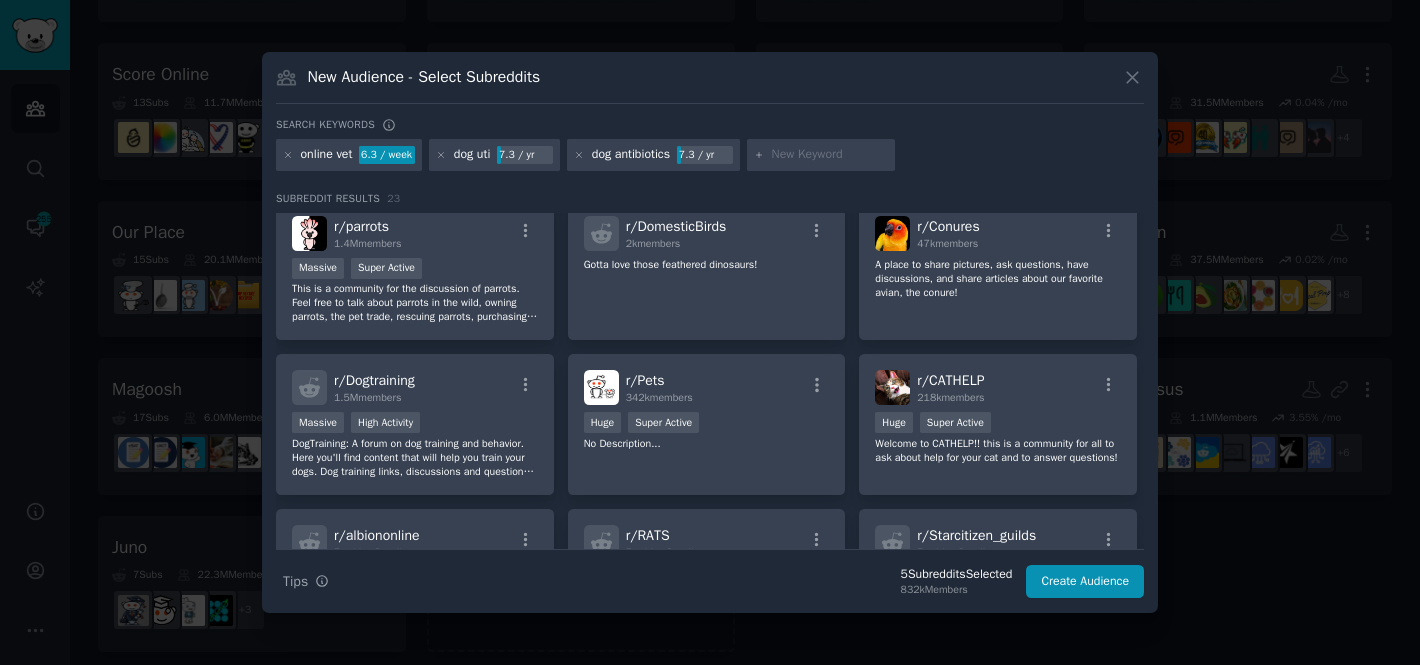 scroll, scrollTop: 634, scrollLeft: 0, axis: vertical 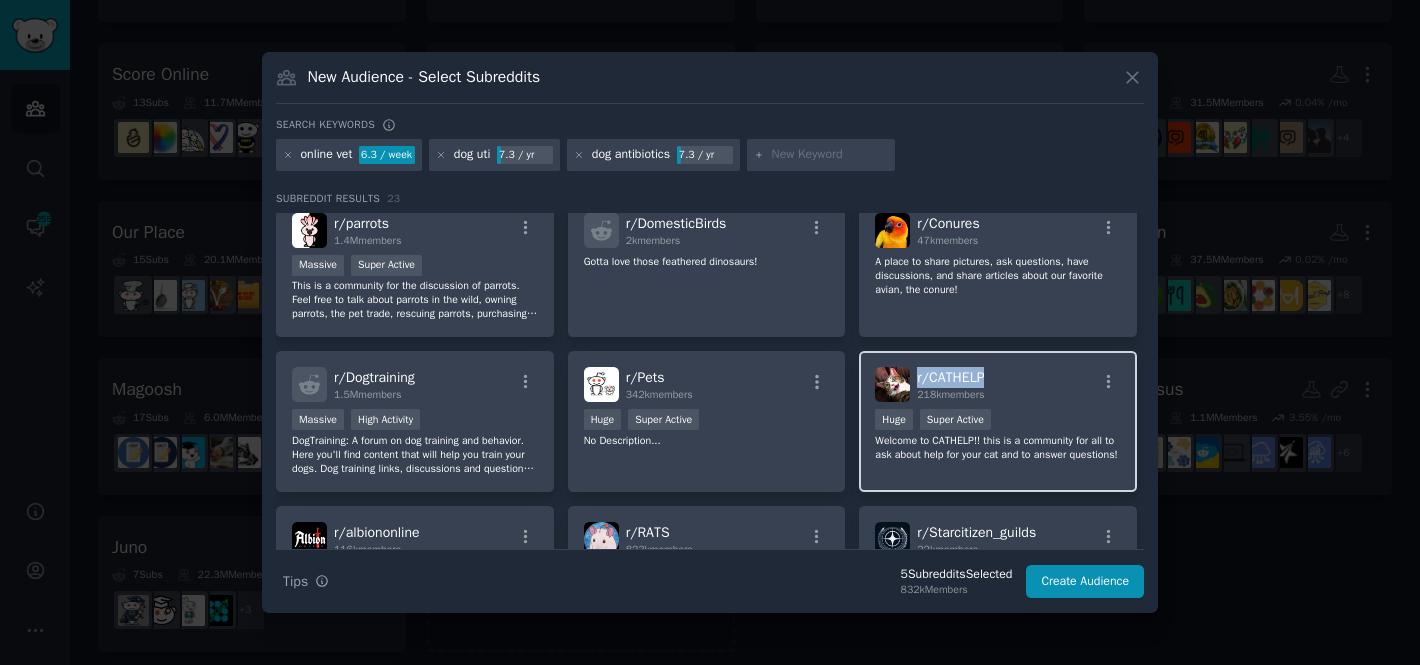 drag, startPoint x: 1015, startPoint y: 381, endPoint x: 911, endPoint y: 374, distance: 104.23531 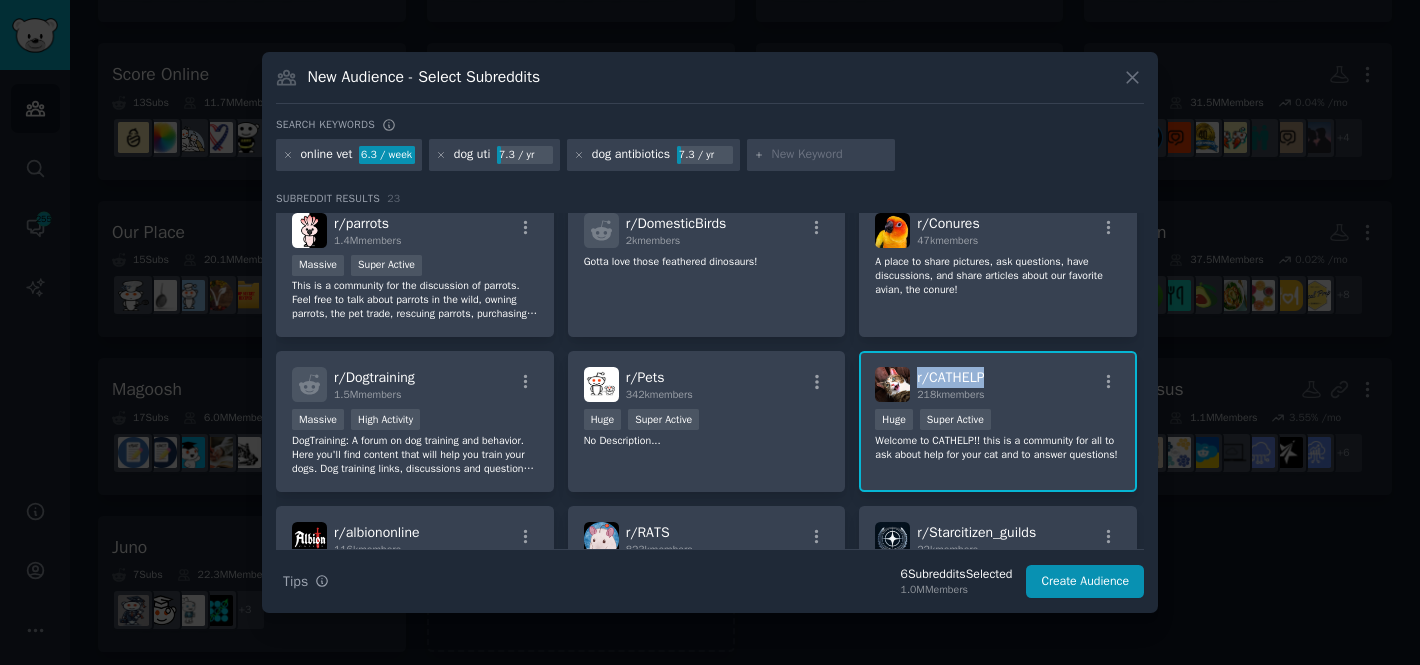 copy on "r/ CATHELP" 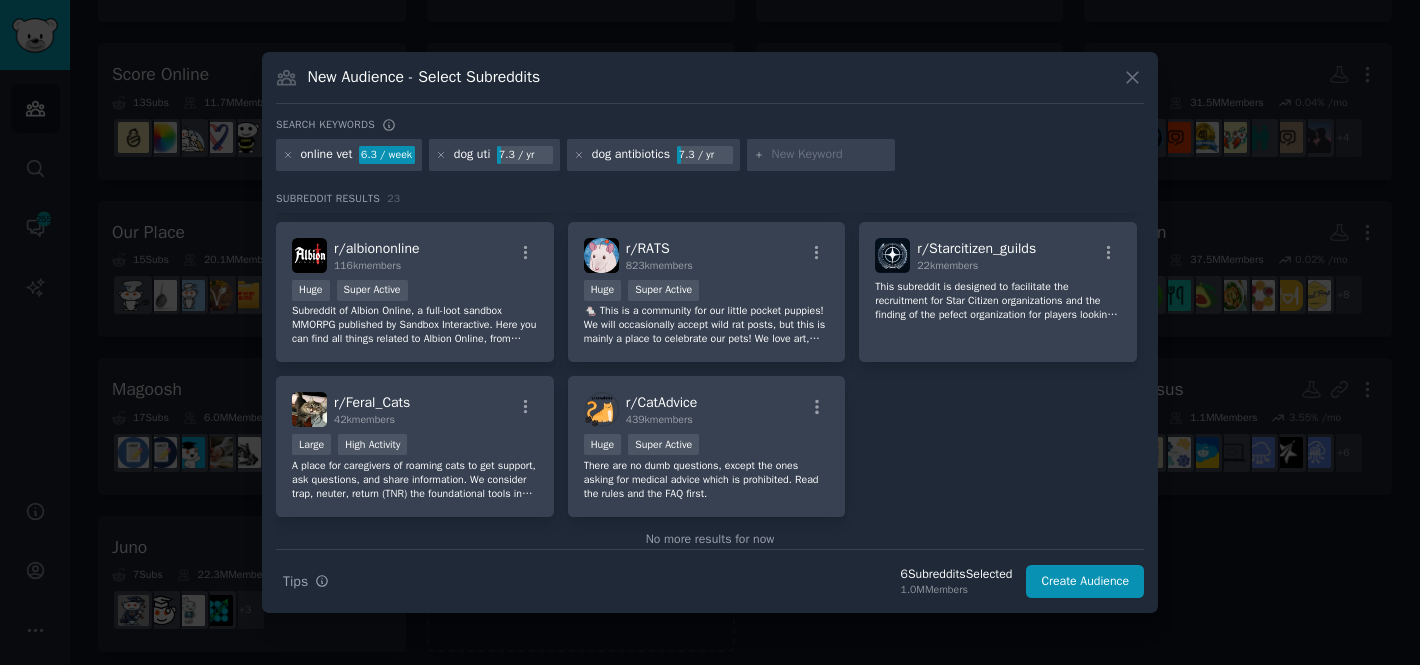 scroll, scrollTop: 955, scrollLeft: 0, axis: vertical 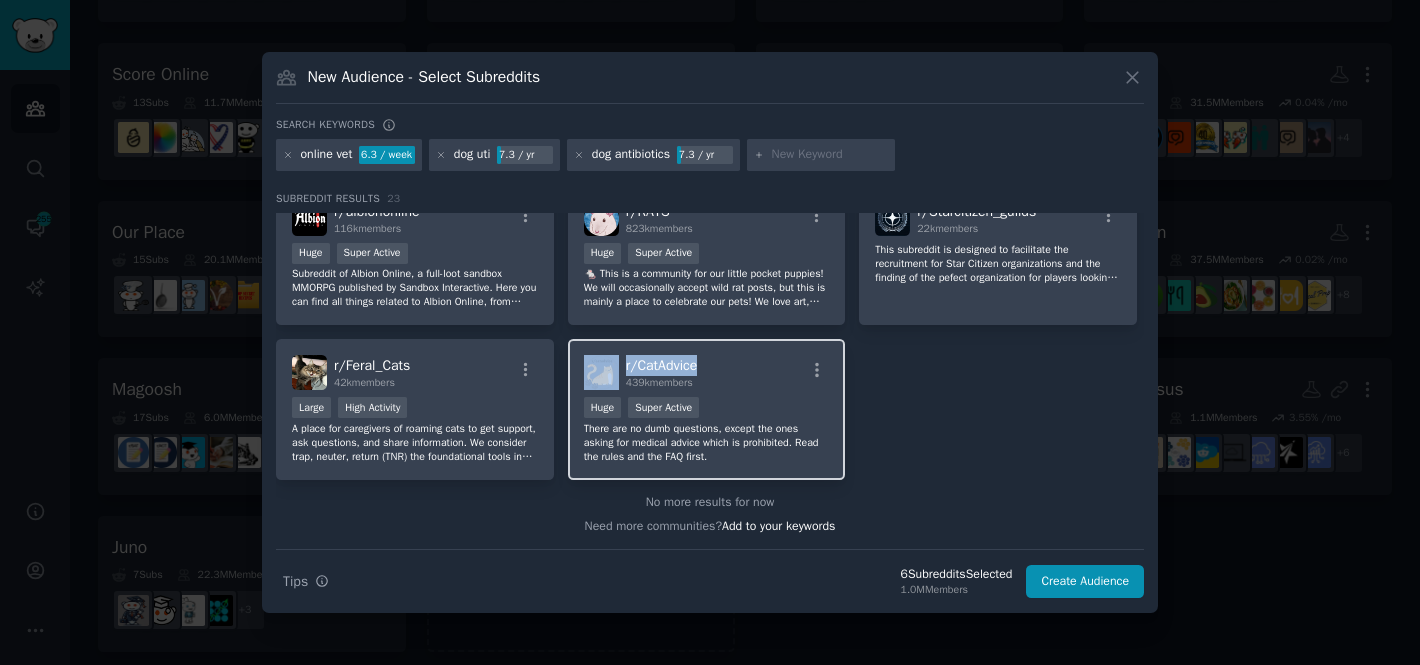 drag, startPoint x: 727, startPoint y: 365, endPoint x: 614, endPoint y: 368, distance: 113.03982 